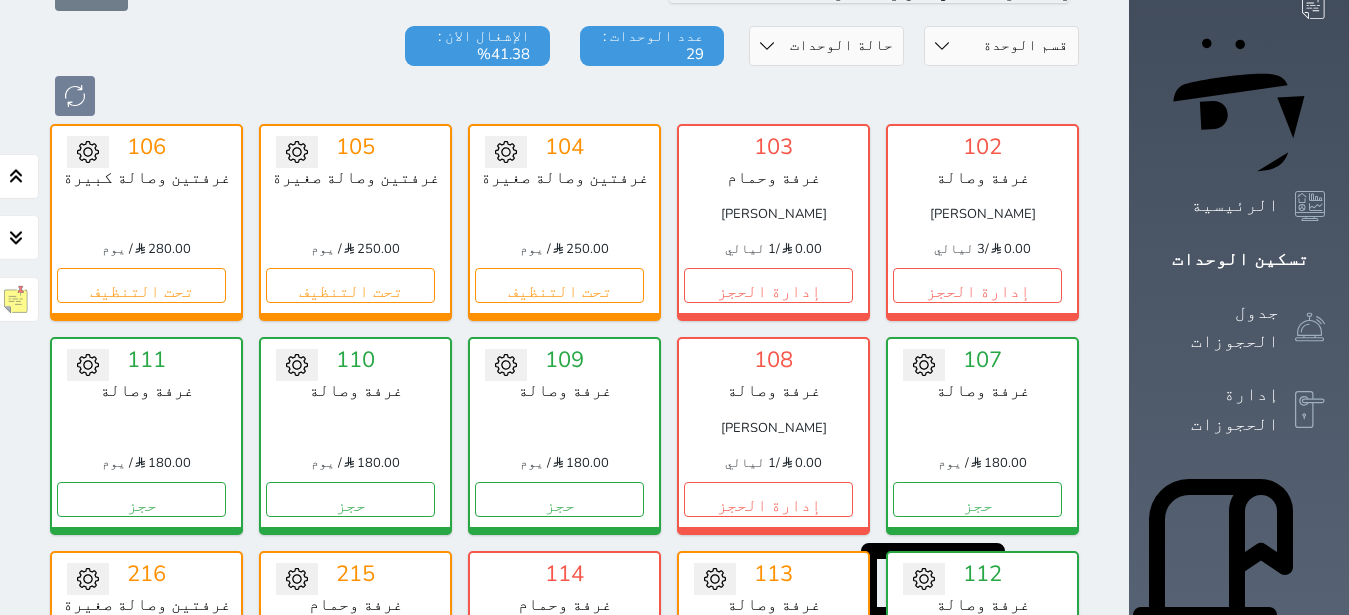 scroll, scrollTop: 252, scrollLeft: 0, axis: vertical 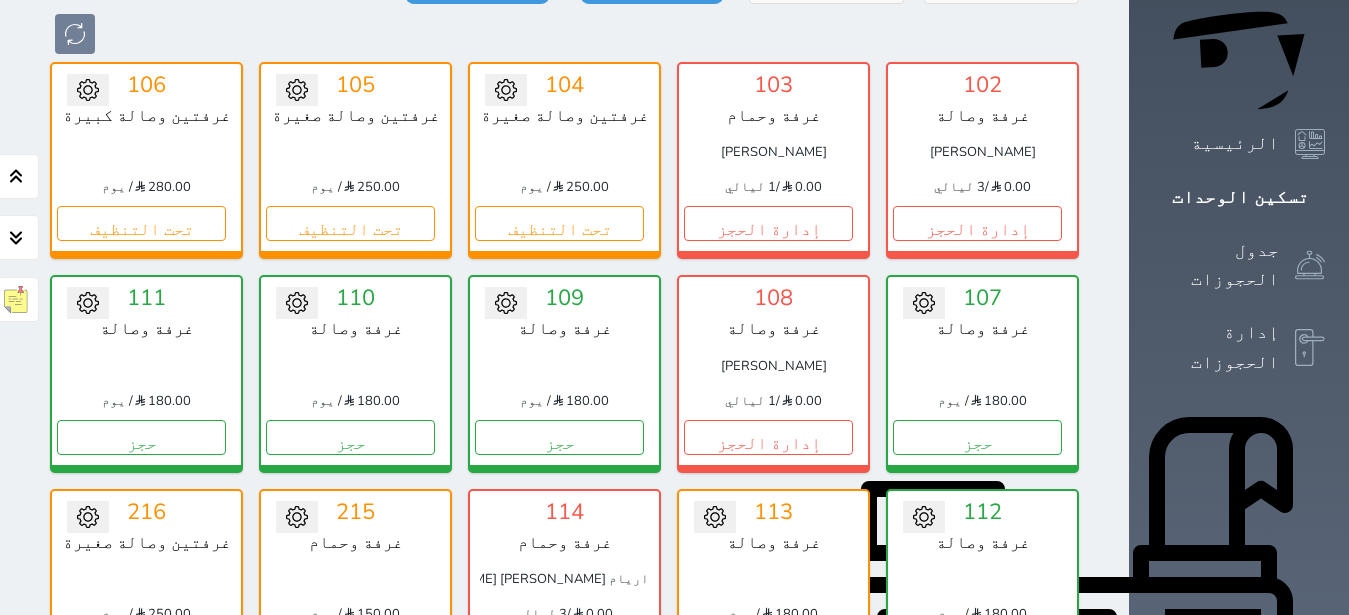 click on "الإدارة المالية" at bounding box center [1216, 966] 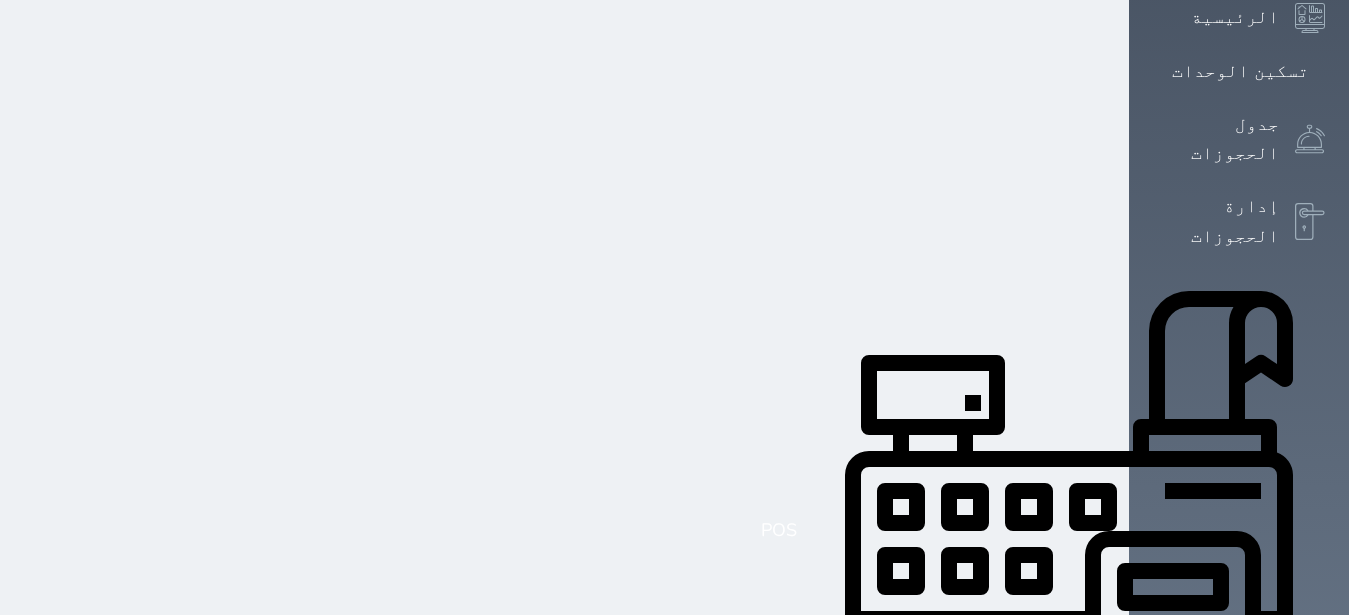 scroll, scrollTop: 504, scrollLeft: 0, axis: vertical 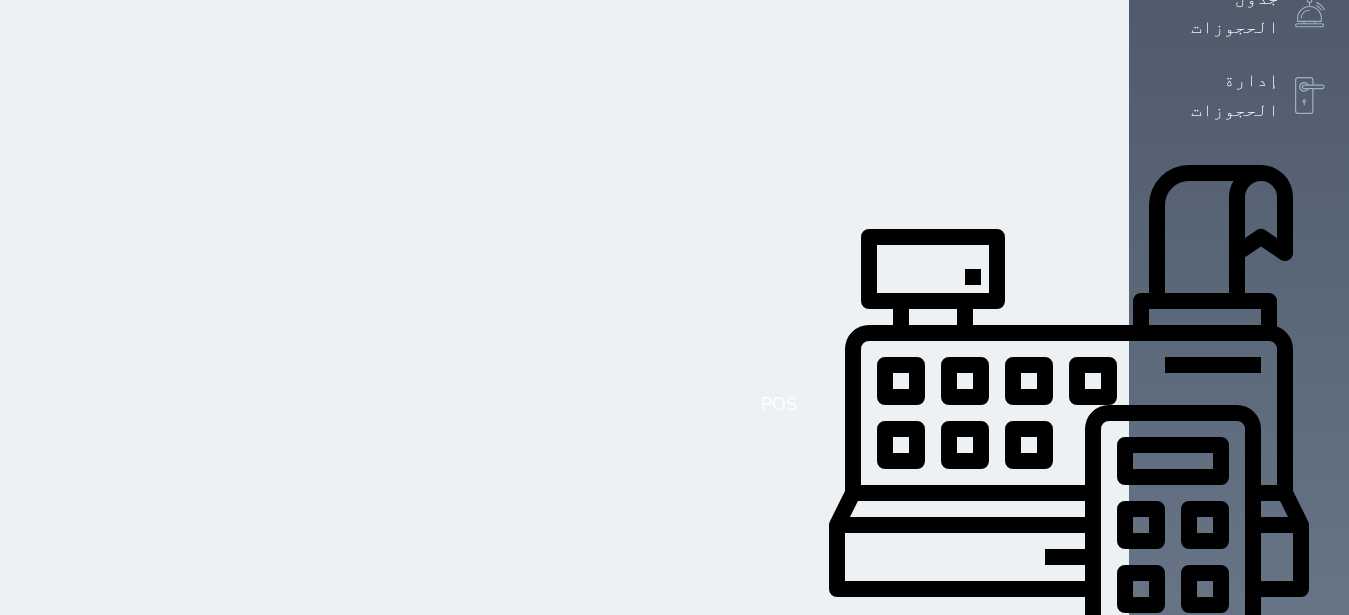 click on "التقارير" at bounding box center [1235, 995] 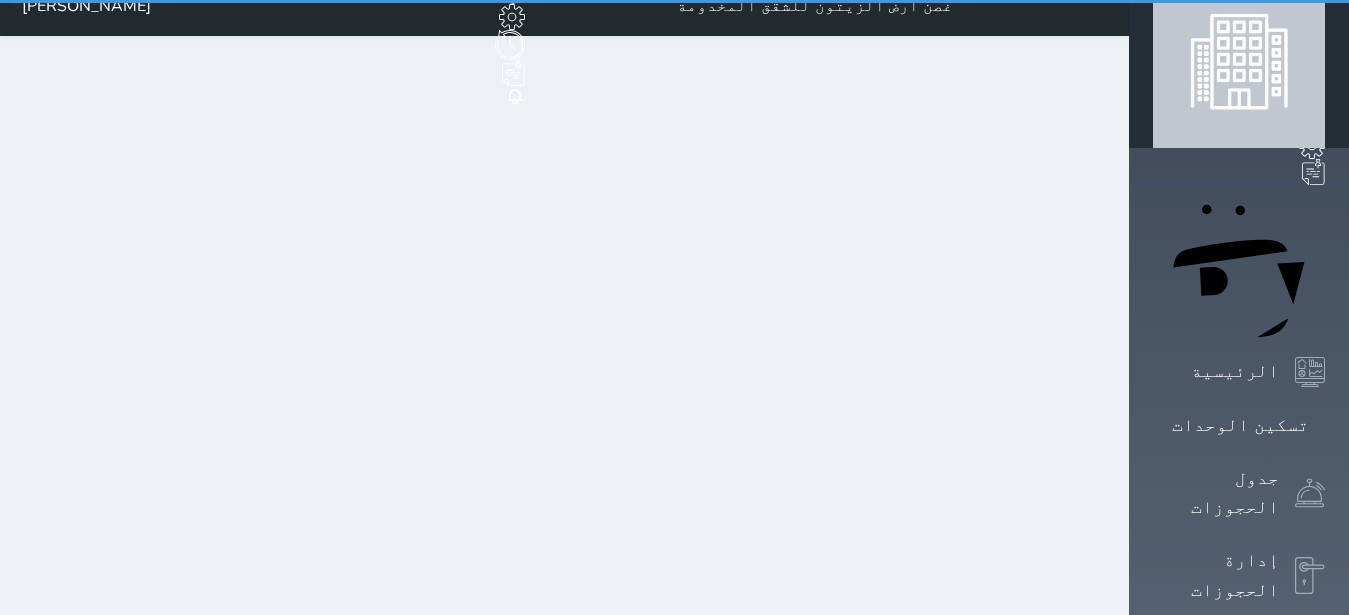 scroll, scrollTop: 0, scrollLeft: 0, axis: both 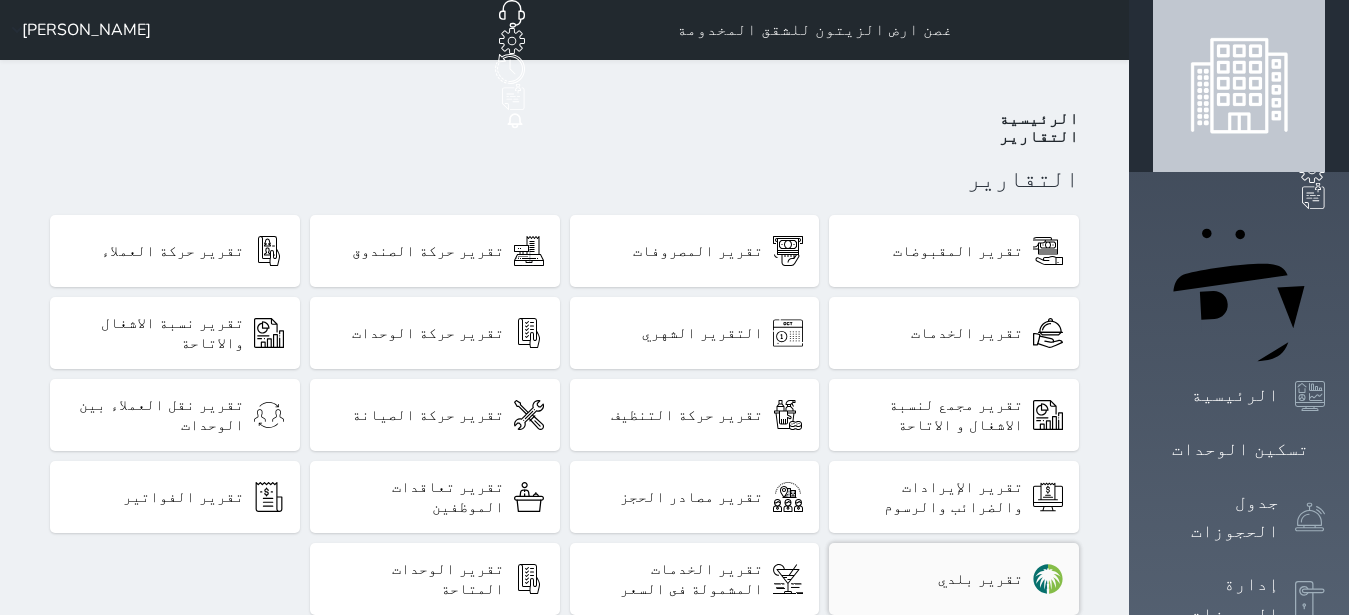 click on "تقرير بلدي" at bounding box center (954, 579) 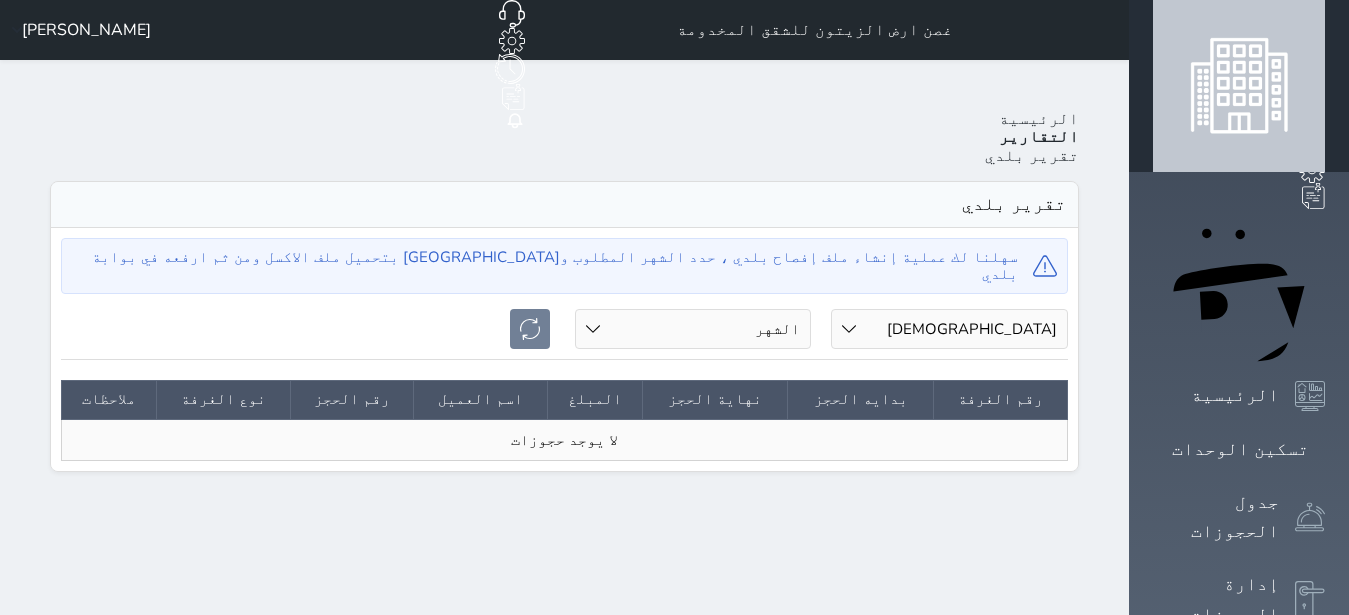 select on "2024" 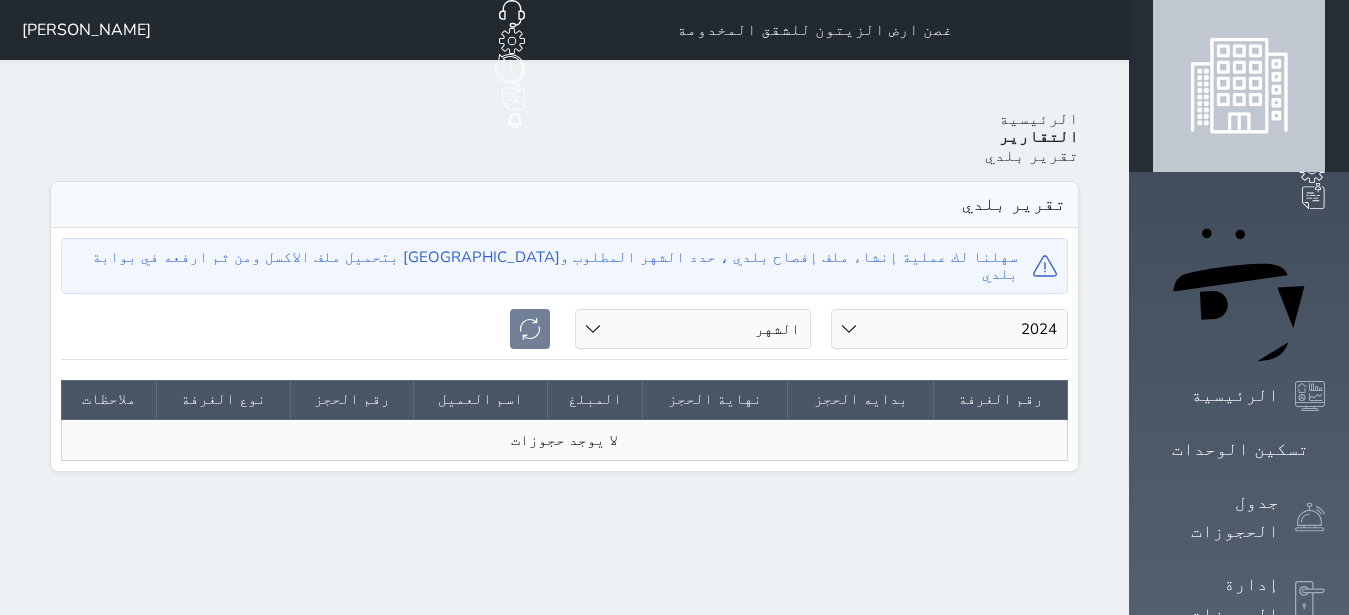 click on "2024" at bounding box center (0, 0) 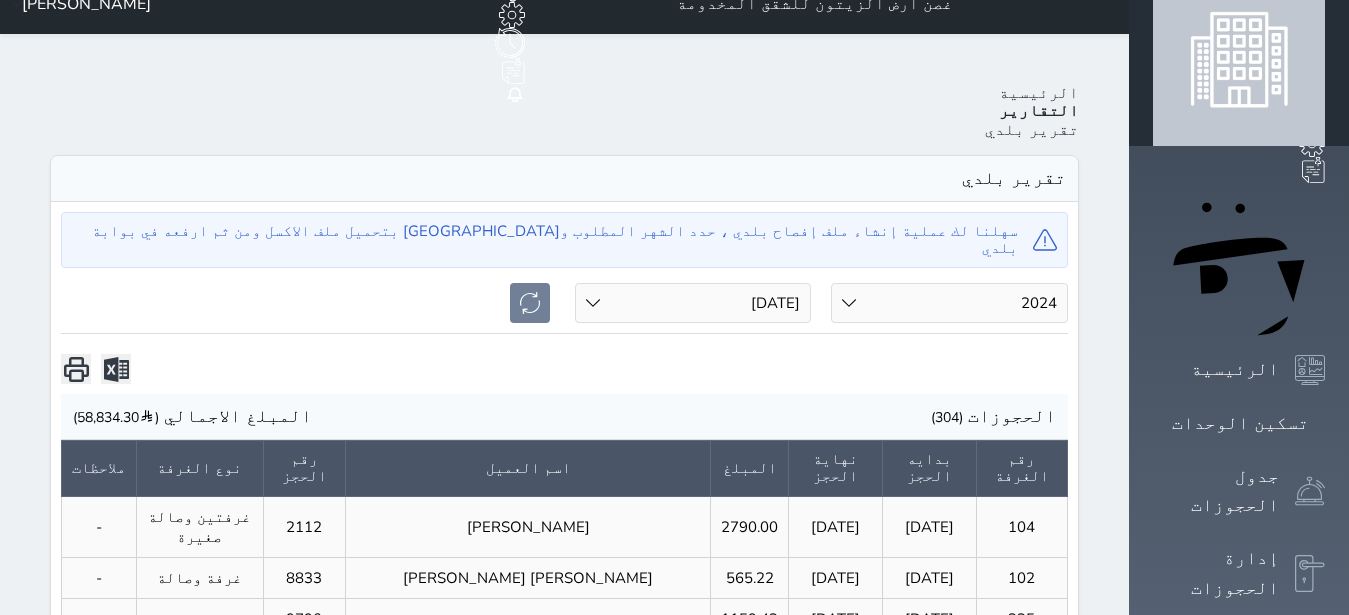 scroll, scrollTop: 0, scrollLeft: 0, axis: both 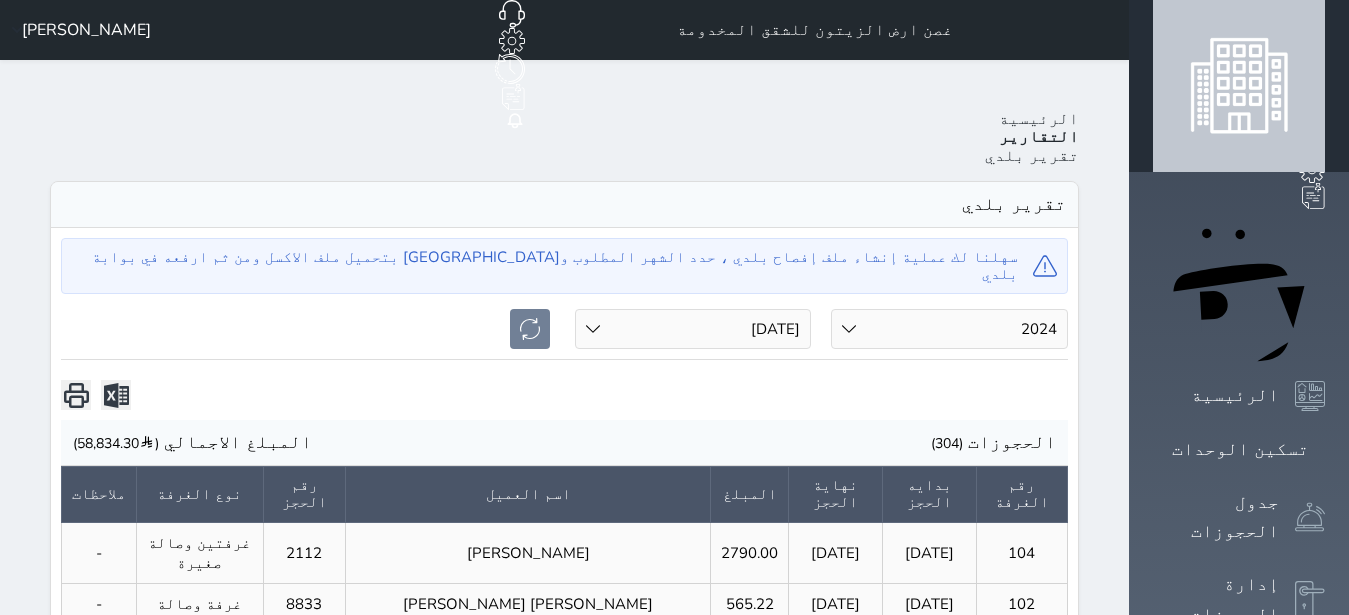 click at bounding box center [116, 395] 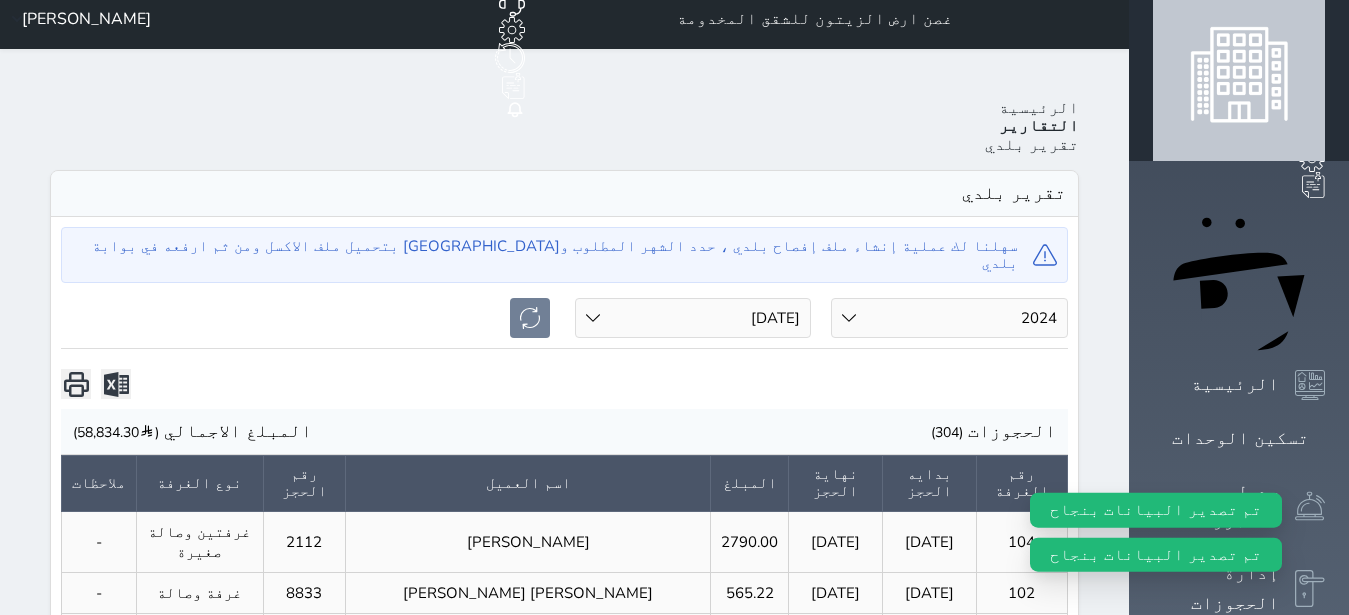 scroll, scrollTop: 0, scrollLeft: 0, axis: both 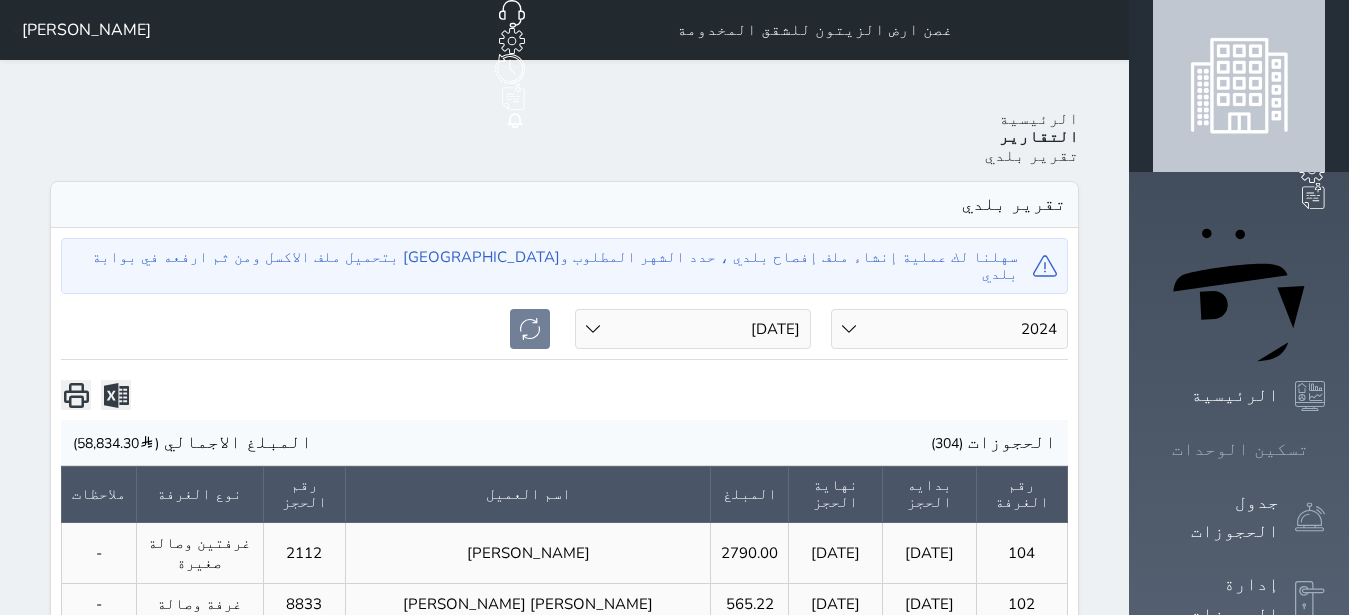 click at bounding box center (1325, 449) 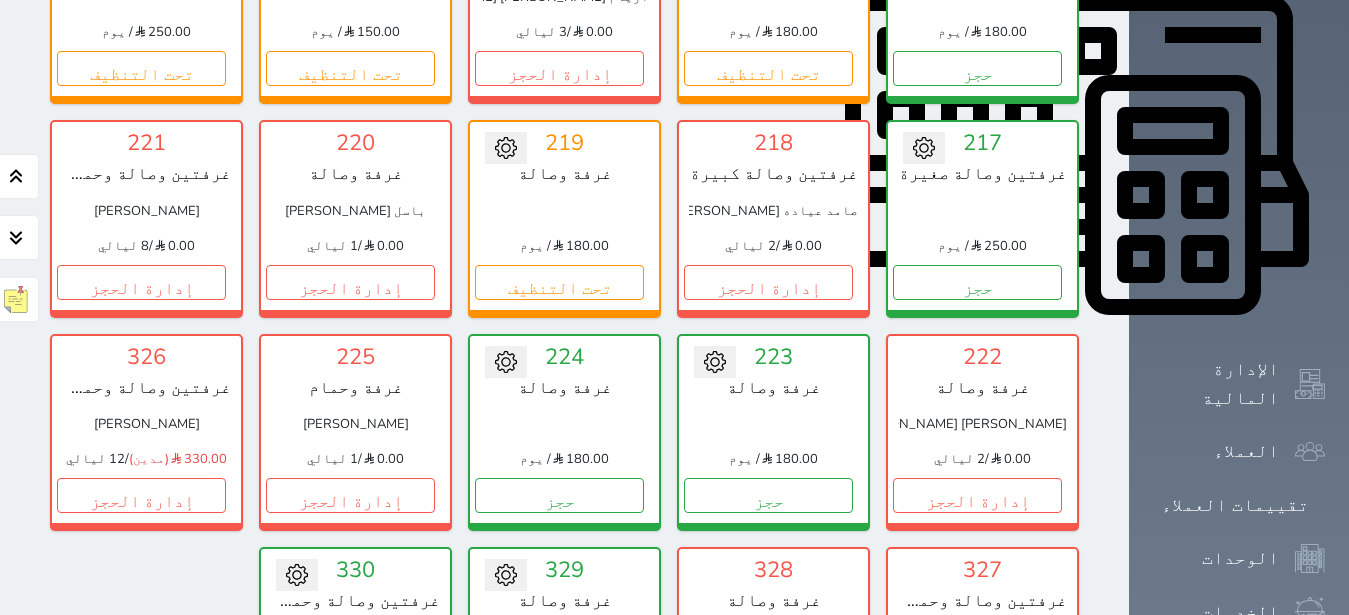 scroll, scrollTop: 1157, scrollLeft: 0, axis: vertical 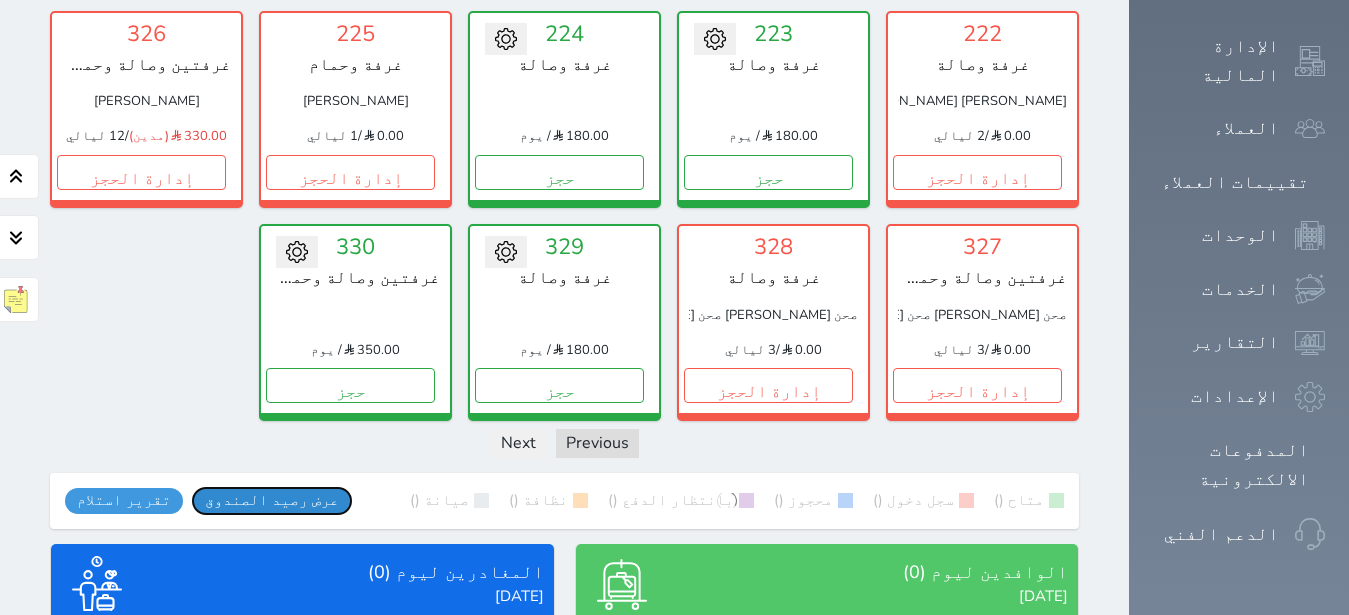 click on "عرض رصيد الصندوق" at bounding box center [272, 500] 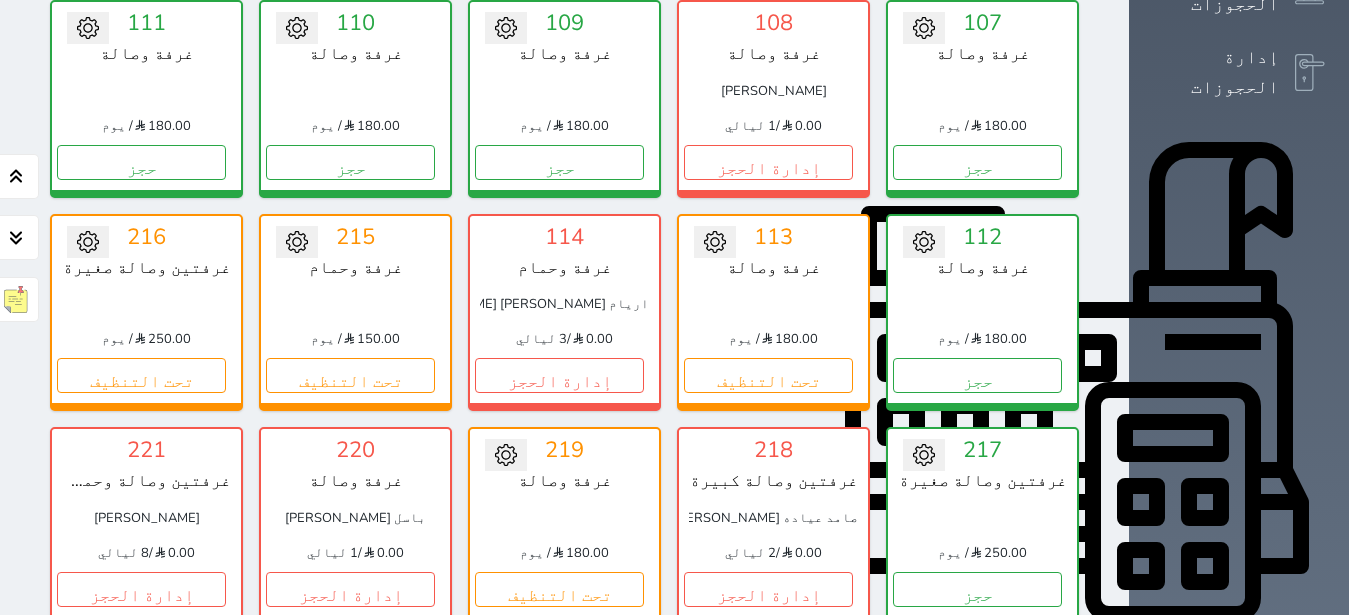 scroll, scrollTop: 401, scrollLeft: 0, axis: vertical 